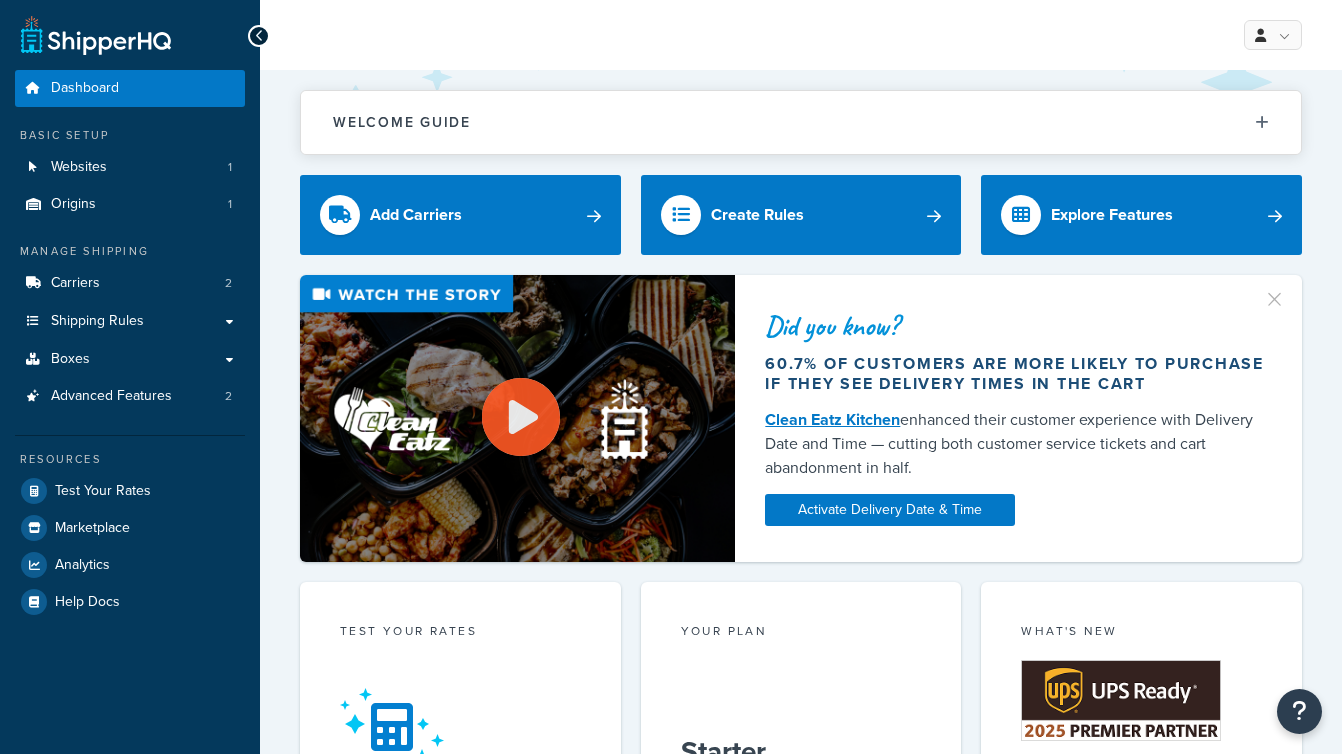 scroll, scrollTop: 0, scrollLeft: 0, axis: both 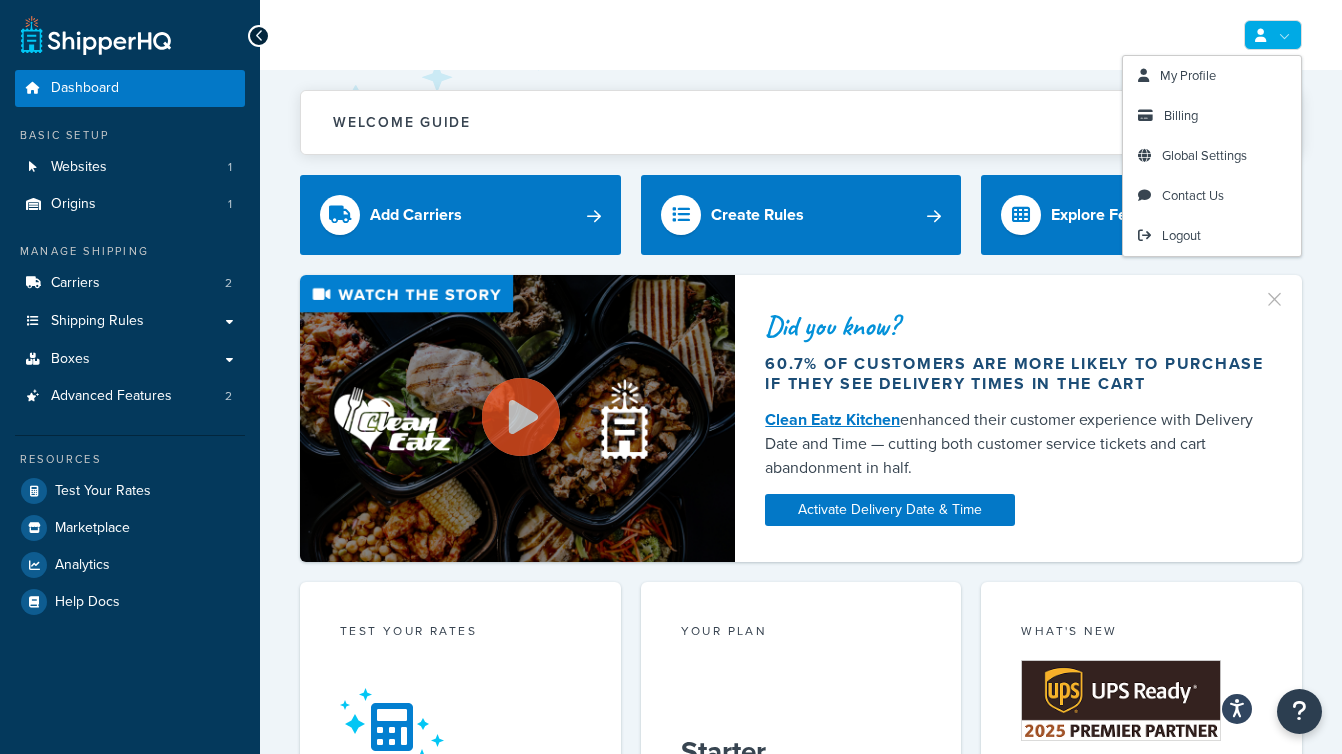 click at bounding box center (1273, 35) 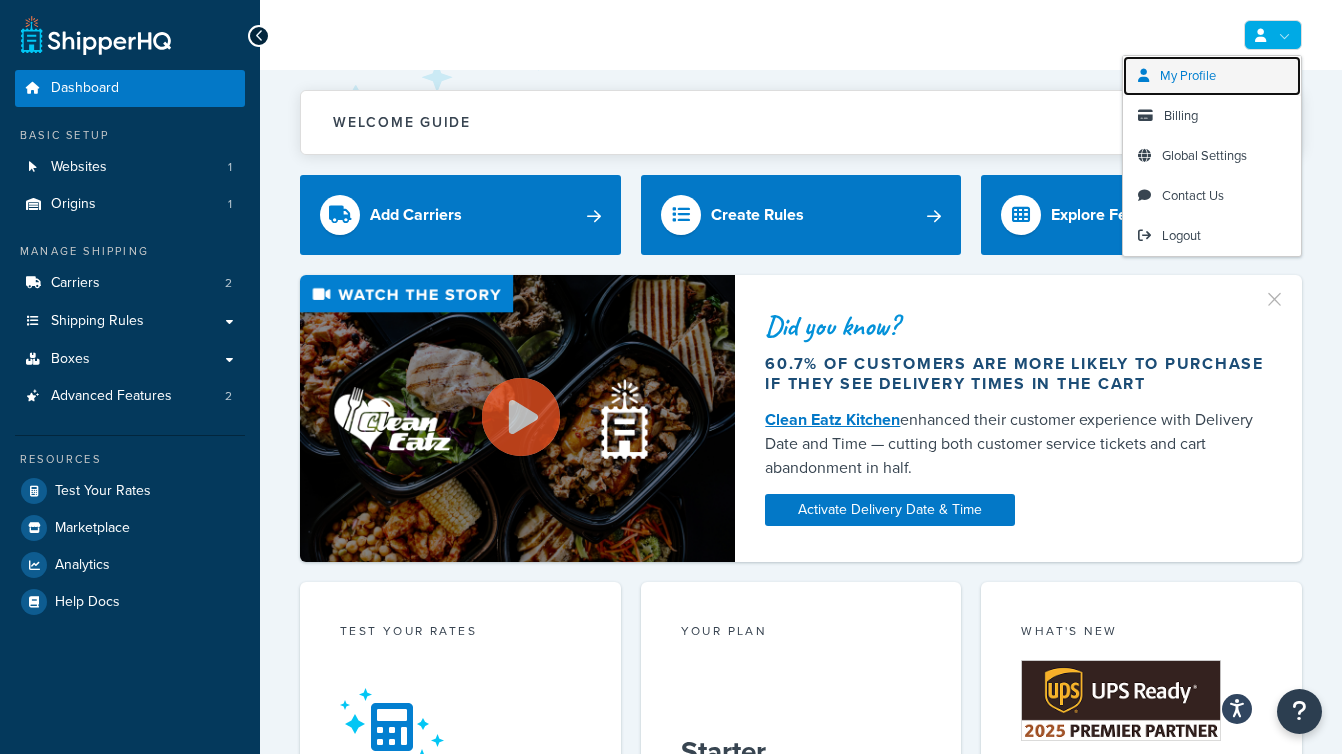click on "My Profile" at bounding box center [1188, 75] 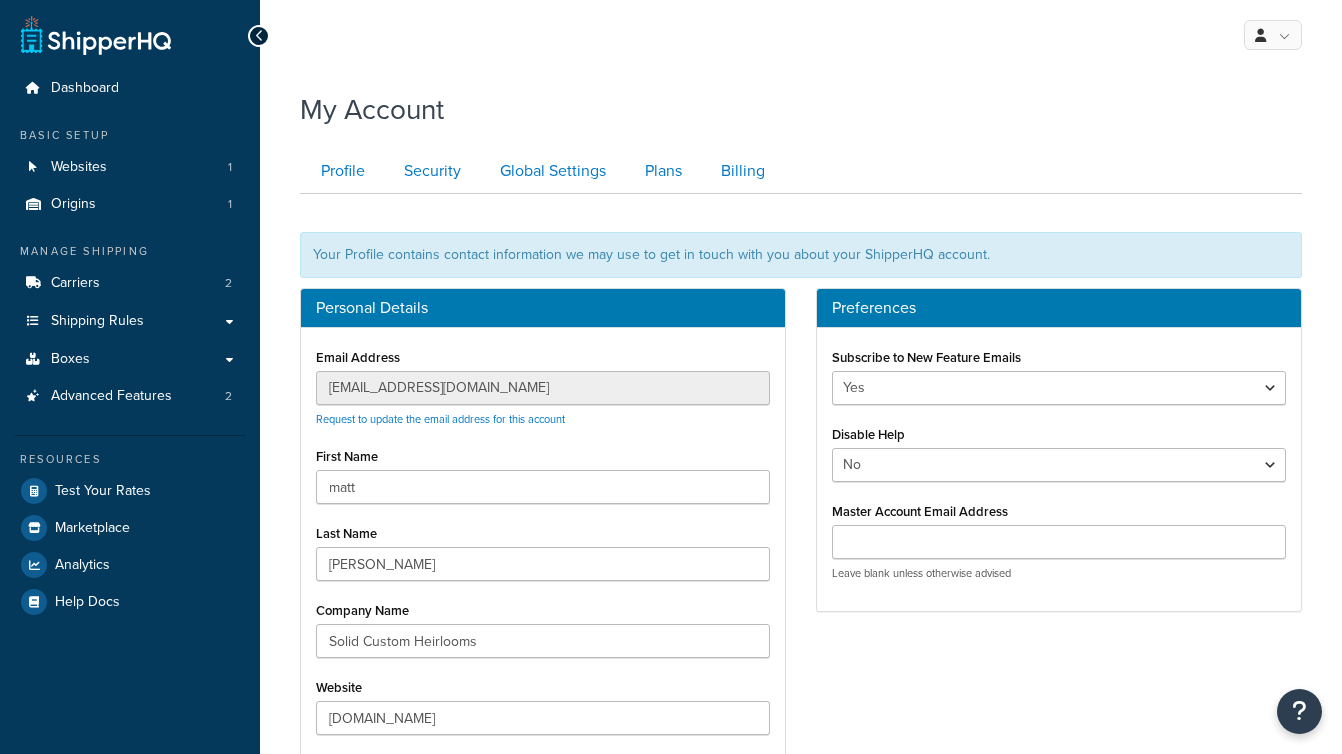 scroll, scrollTop: 0, scrollLeft: 0, axis: both 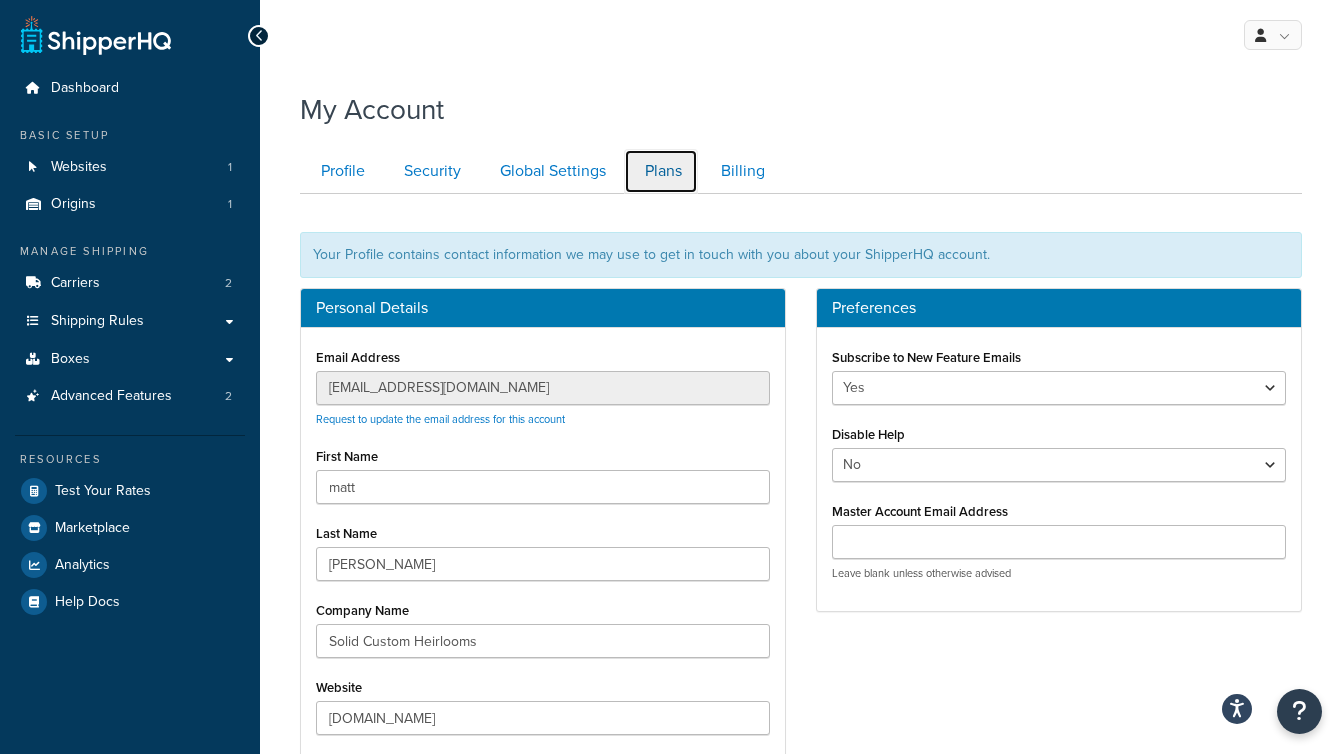 click on "Plans" at bounding box center (661, 171) 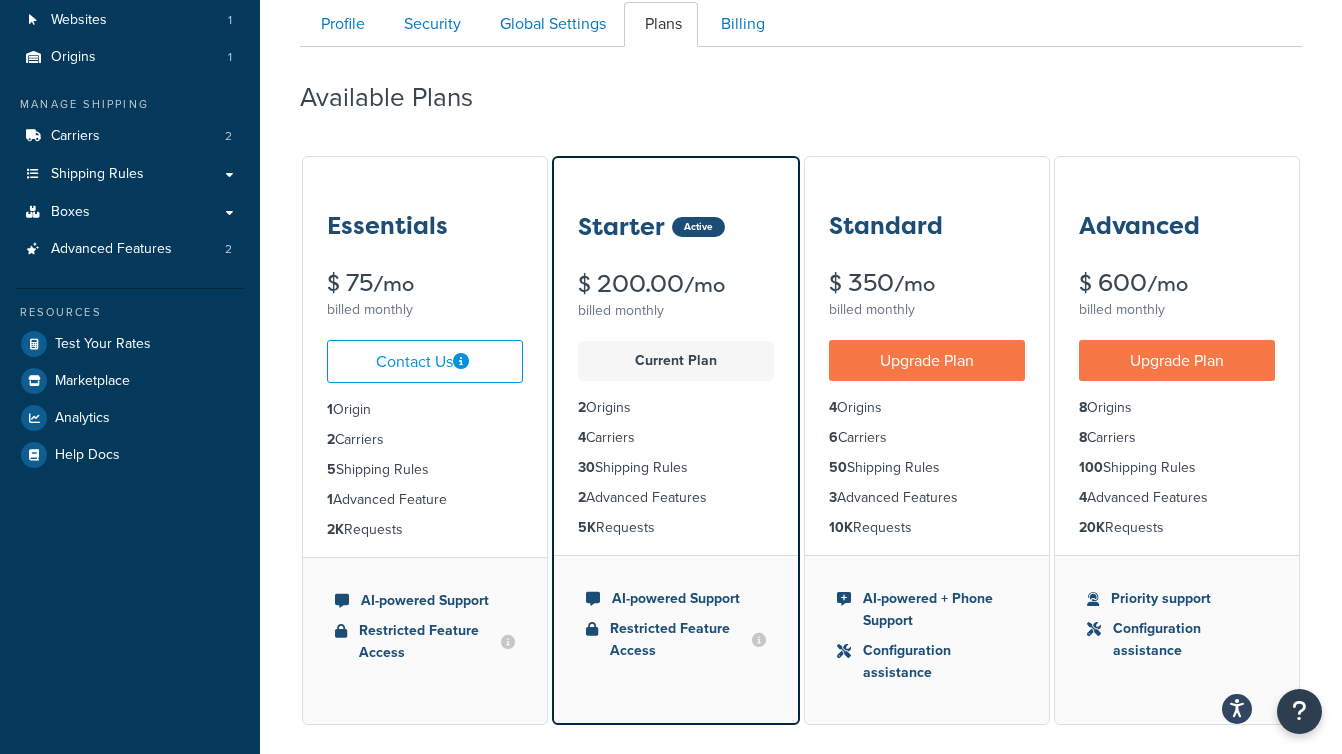 scroll, scrollTop: 0, scrollLeft: 0, axis: both 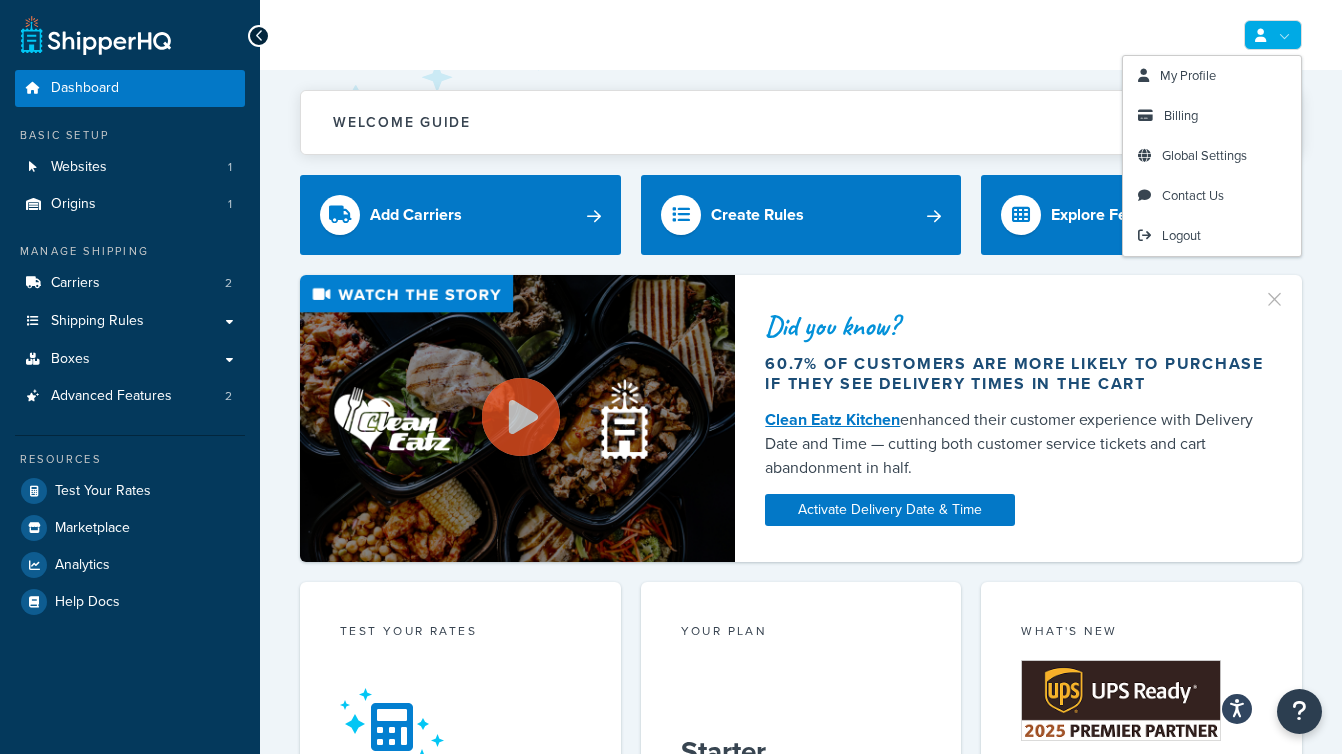 click at bounding box center [1273, 35] 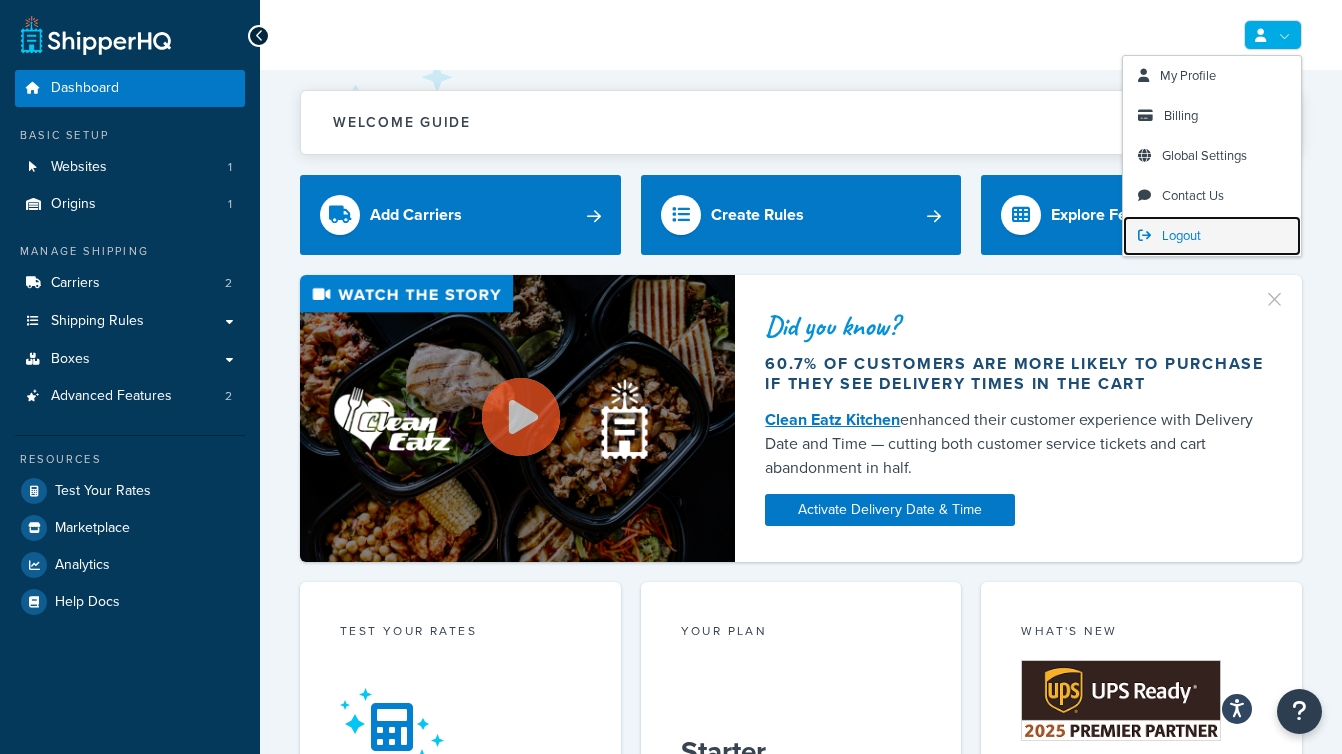 click on "Logout" at bounding box center [1212, 236] 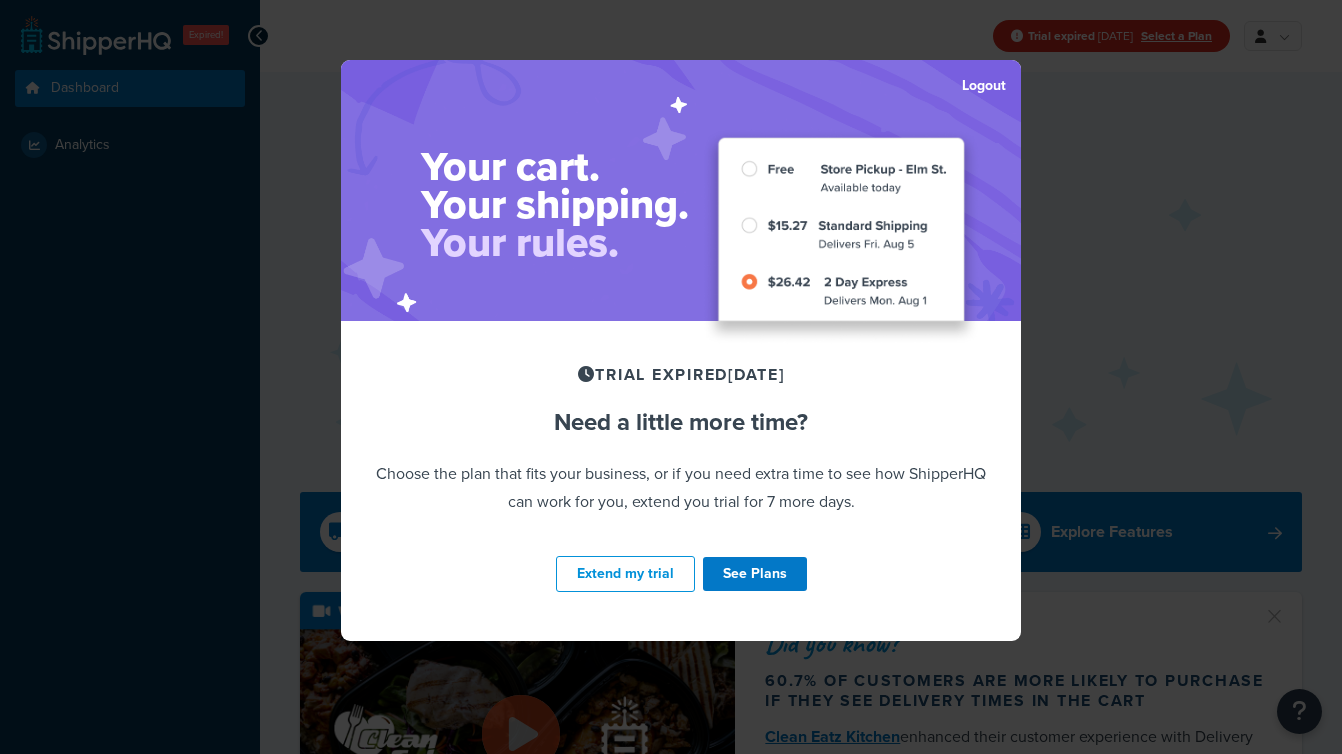 scroll, scrollTop: 0, scrollLeft: 0, axis: both 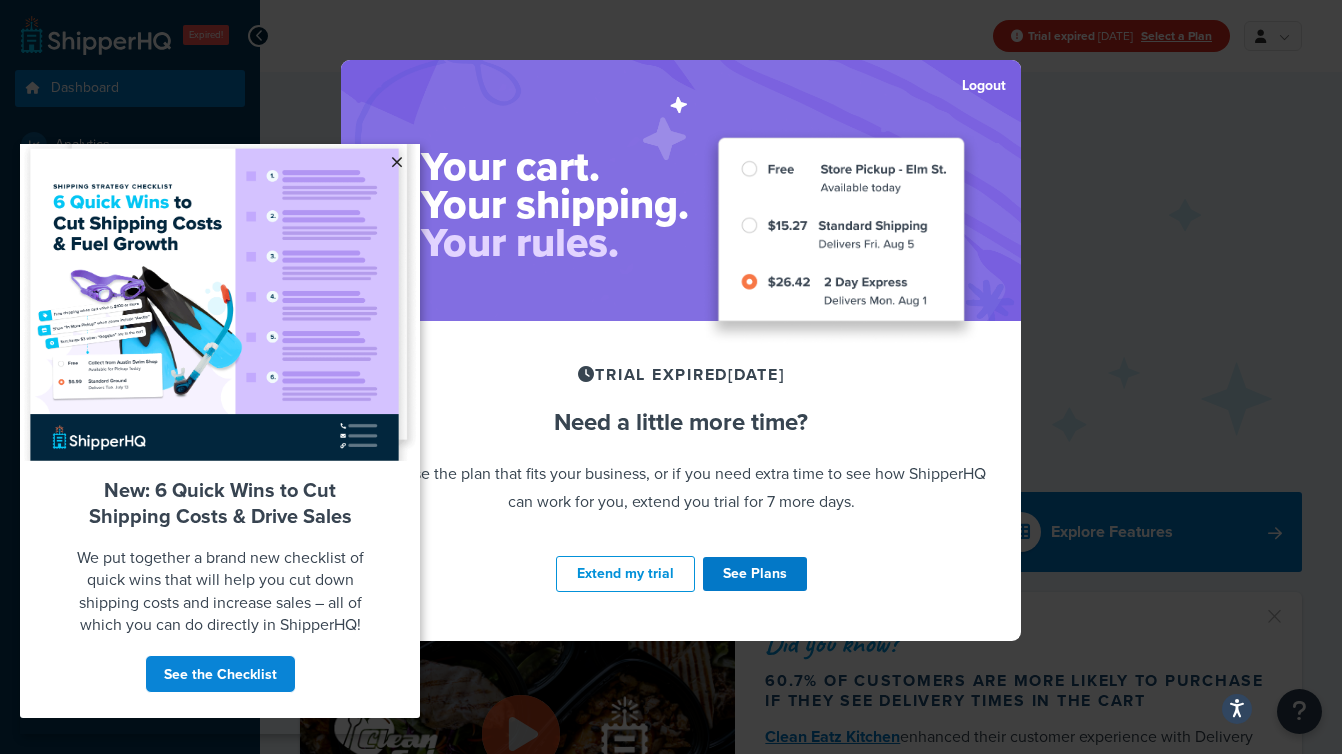 click on "×" at bounding box center (396, 162) 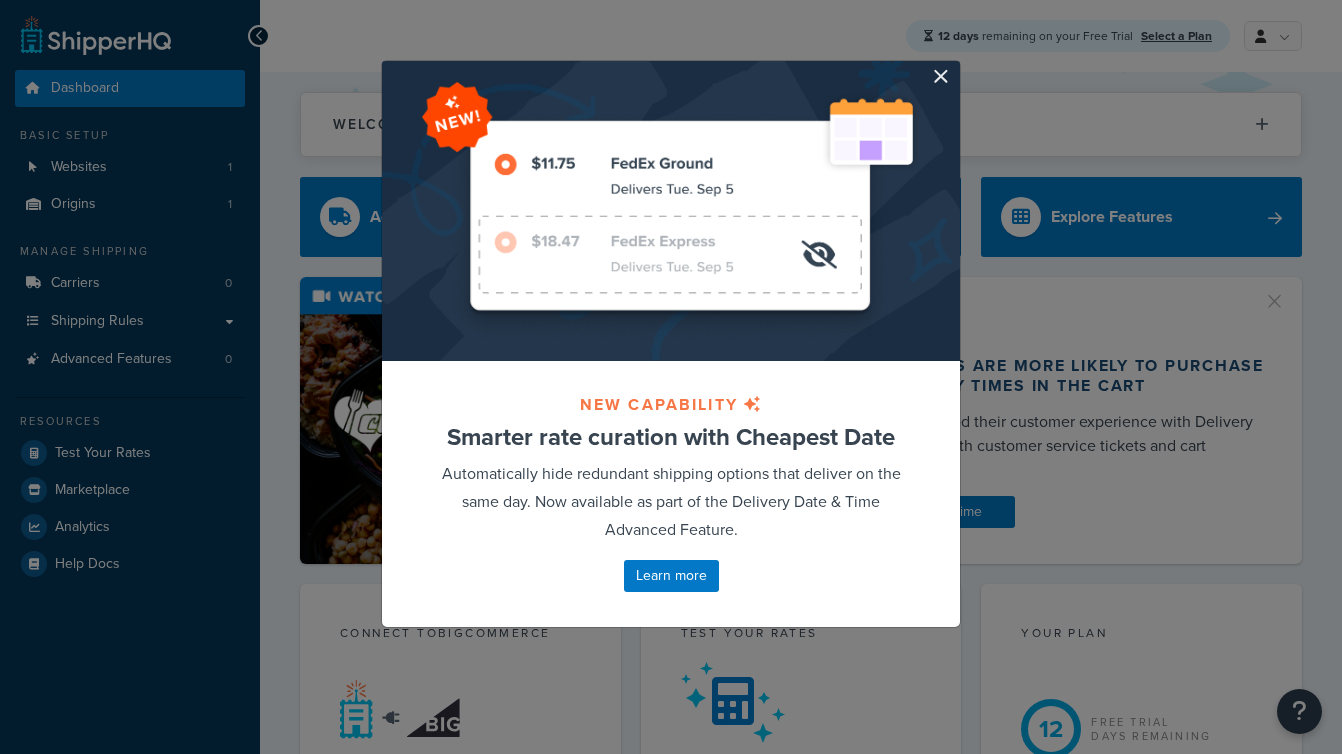 scroll, scrollTop: 0, scrollLeft: 0, axis: both 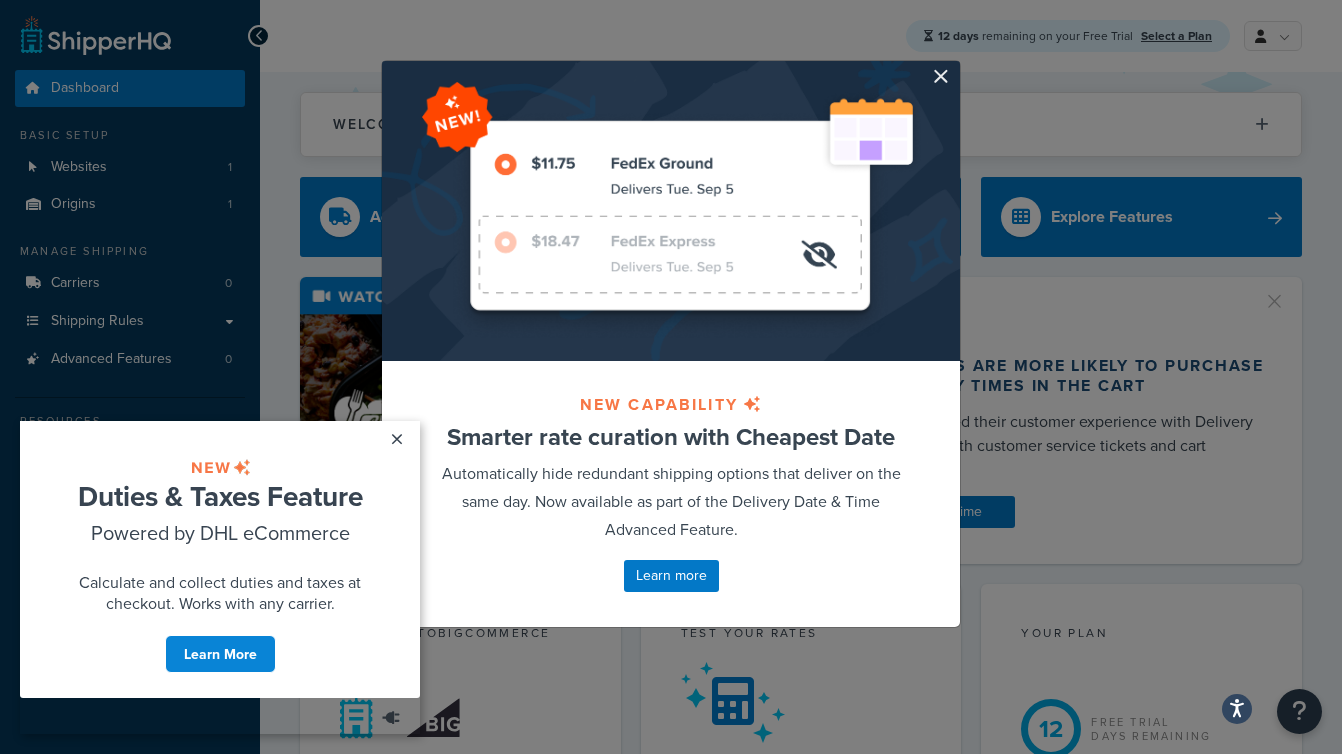 click at bounding box center [671, 211] 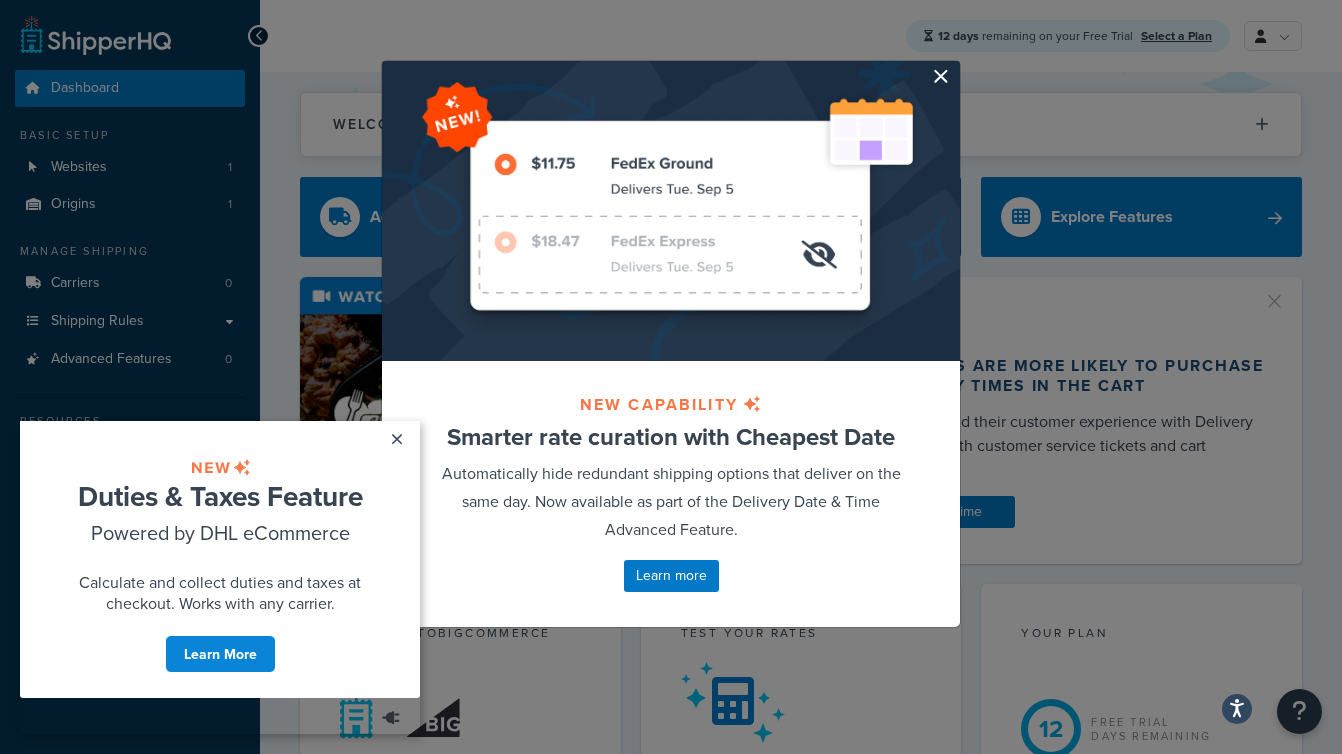 click at bounding box center [957, 63] 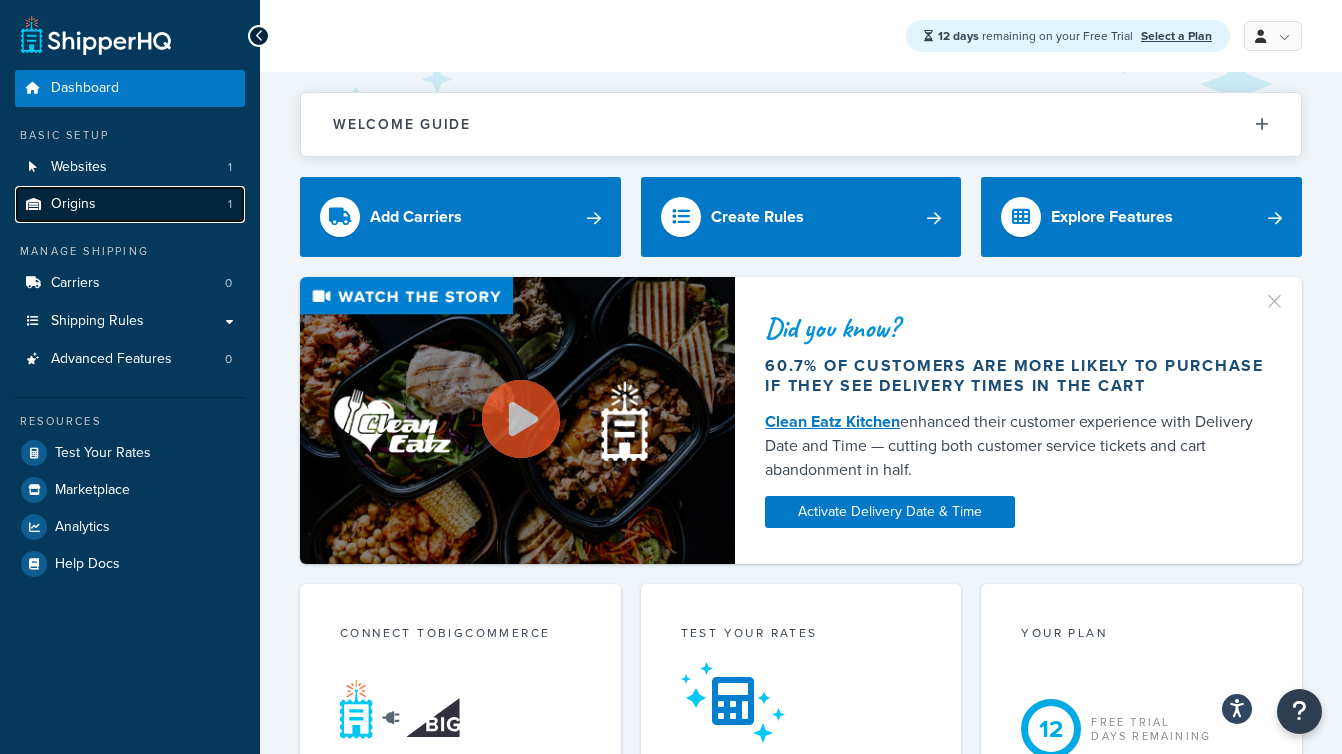 click on "Origins 1" at bounding box center [130, 204] 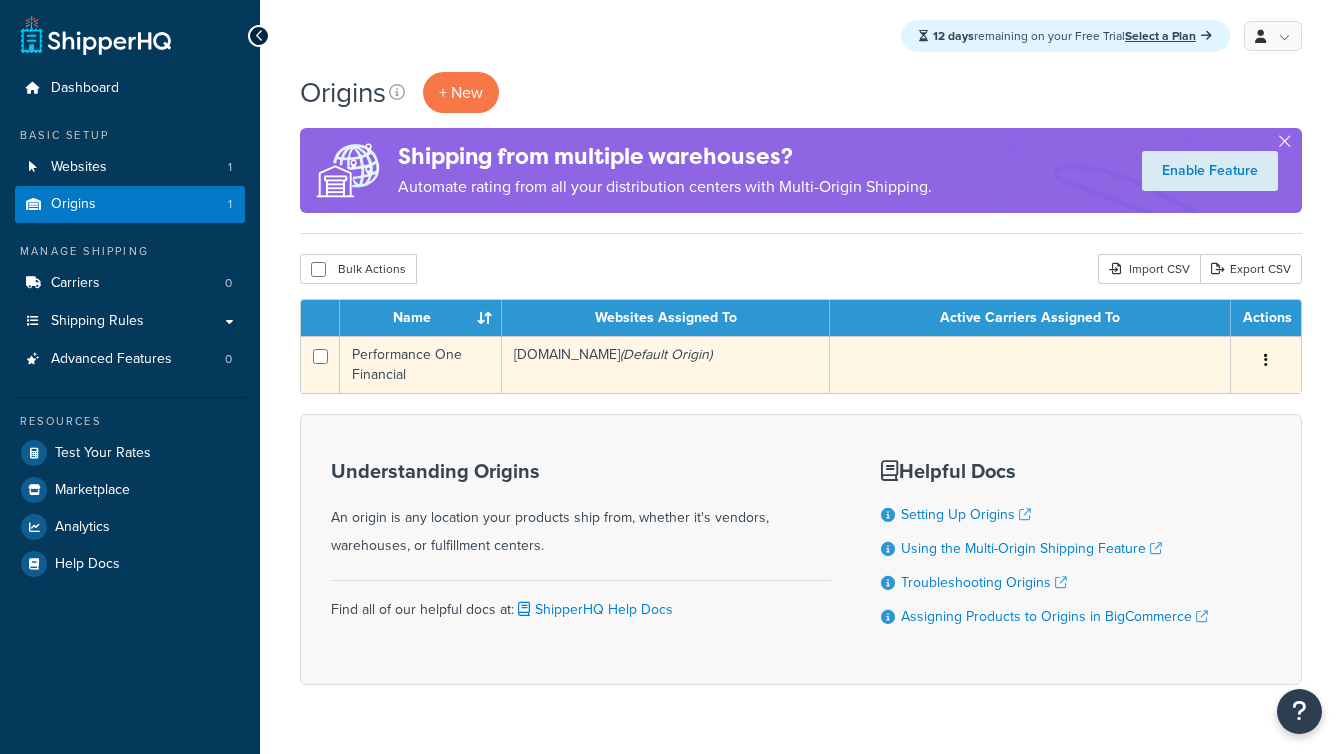 scroll, scrollTop: 0, scrollLeft: 0, axis: both 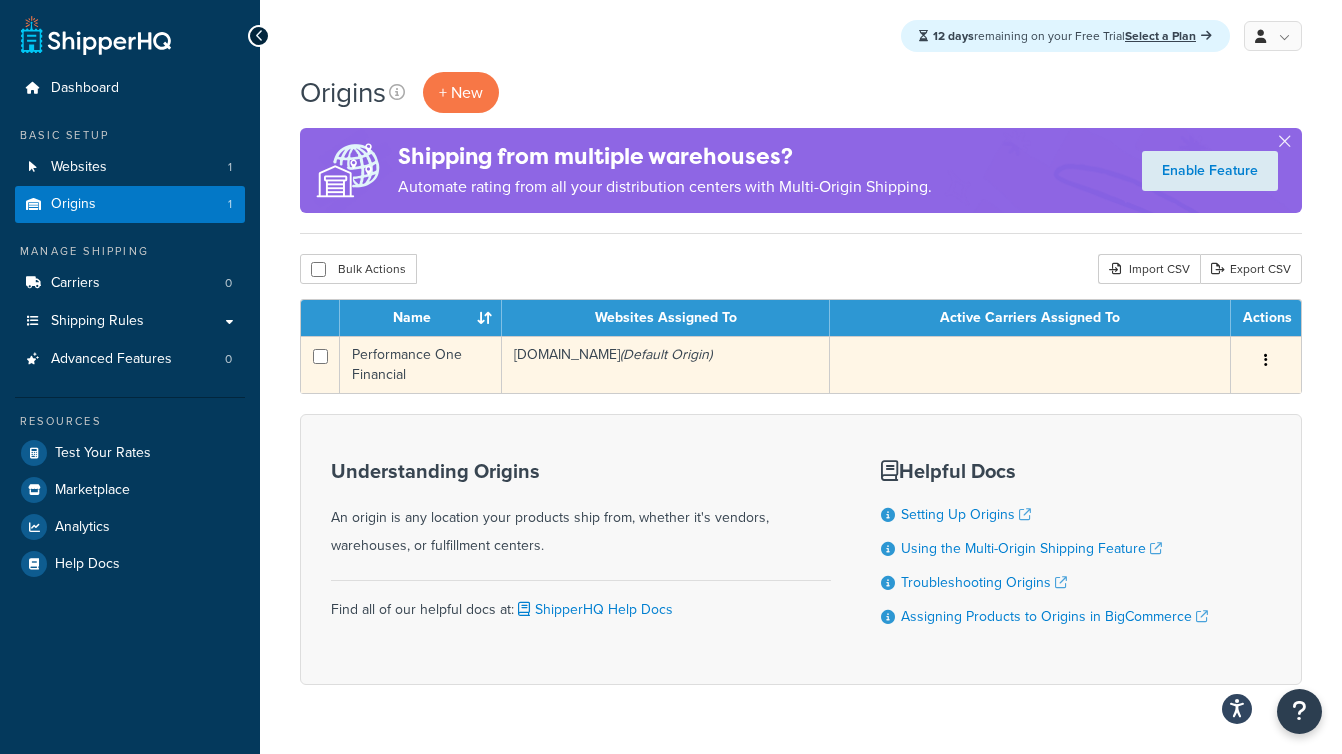 drag, startPoint x: 511, startPoint y: 343, endPoint x: 661, endPoint y: 378, distance: 154.02922 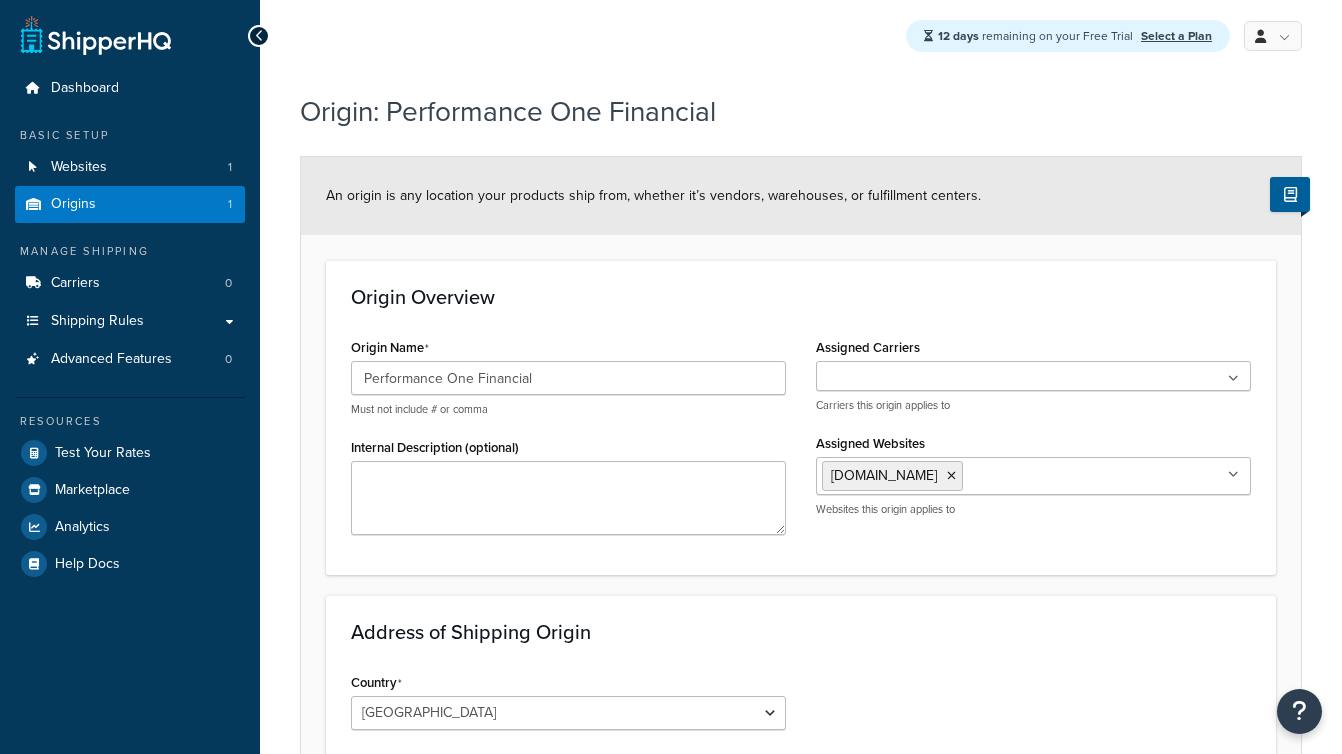 select on "5" 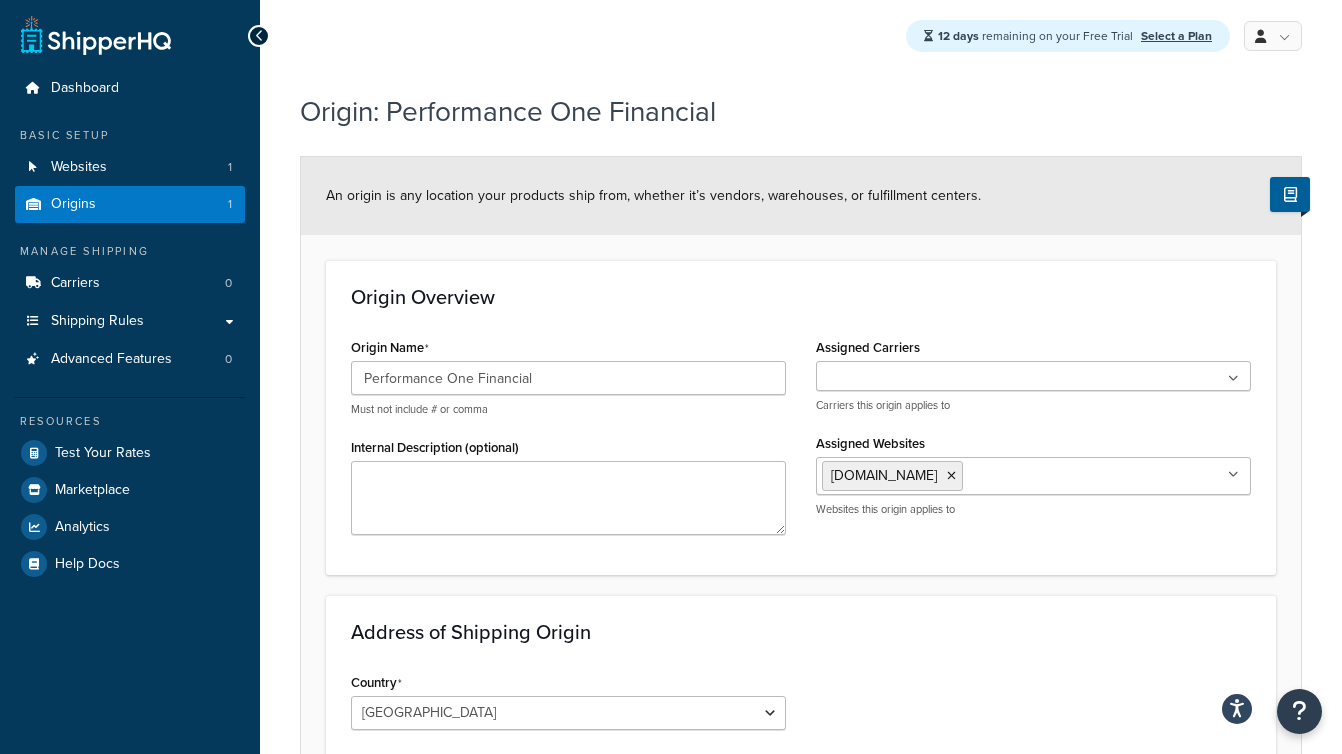 scroll, scrollTop: 0, scrollLeft: 0, axis: both 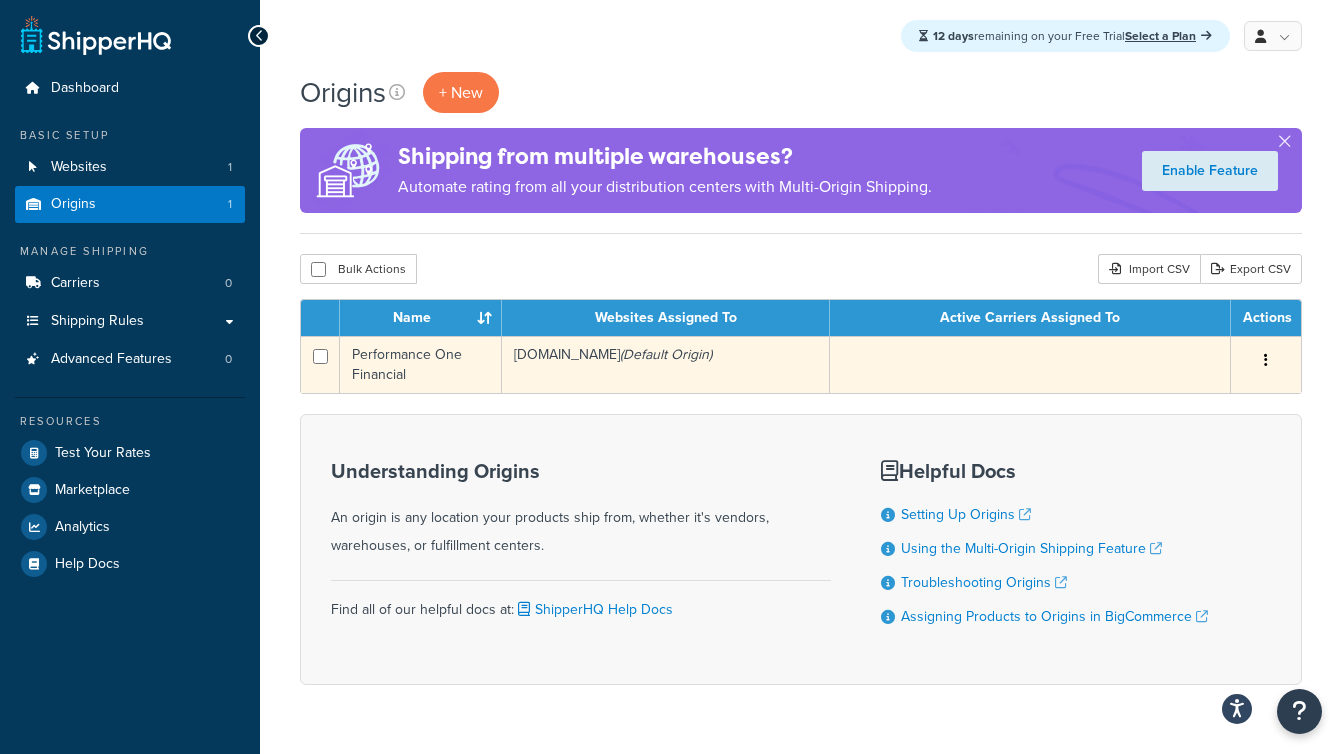 drag, startPoint x: 509, startPoint y: 352, endPoint x: 662, endPoint y: 381, distance: 155.72412 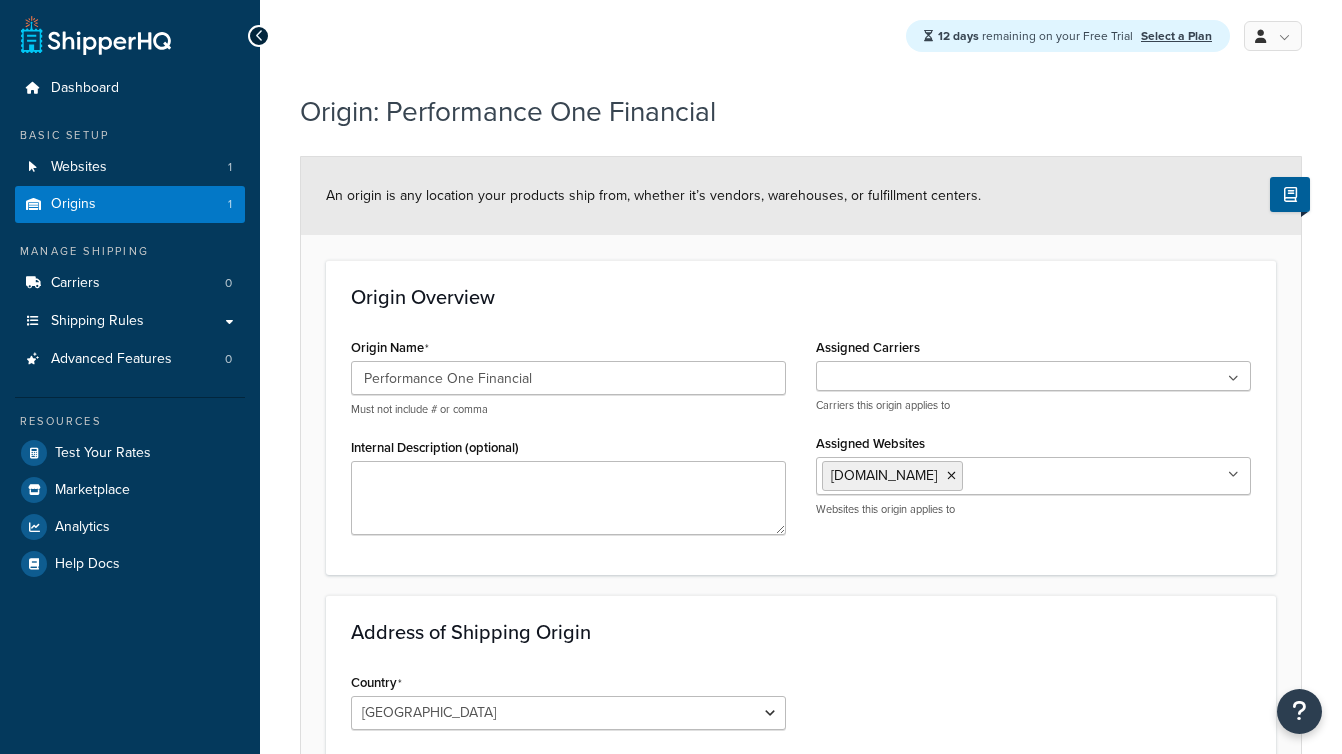 select on "5" 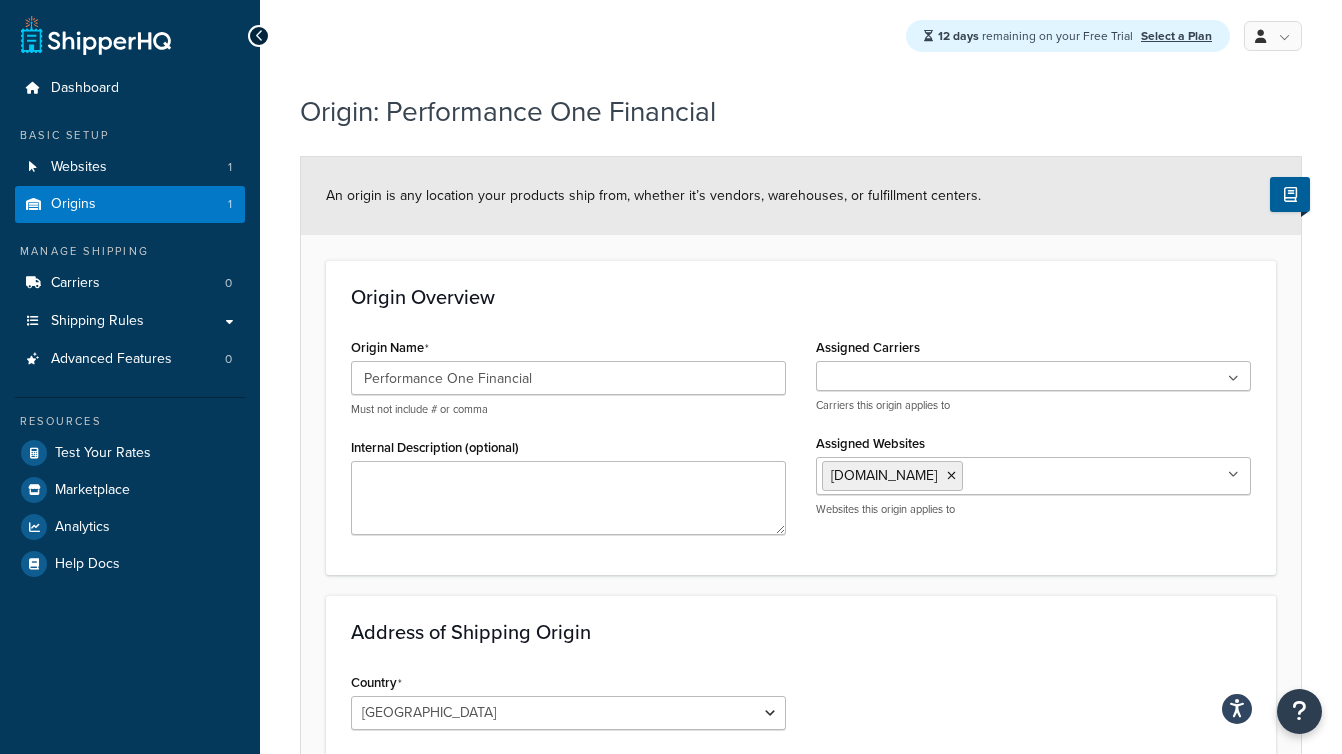 scroll, scrollTop: 0, scrollLeft: 0, axis: both 